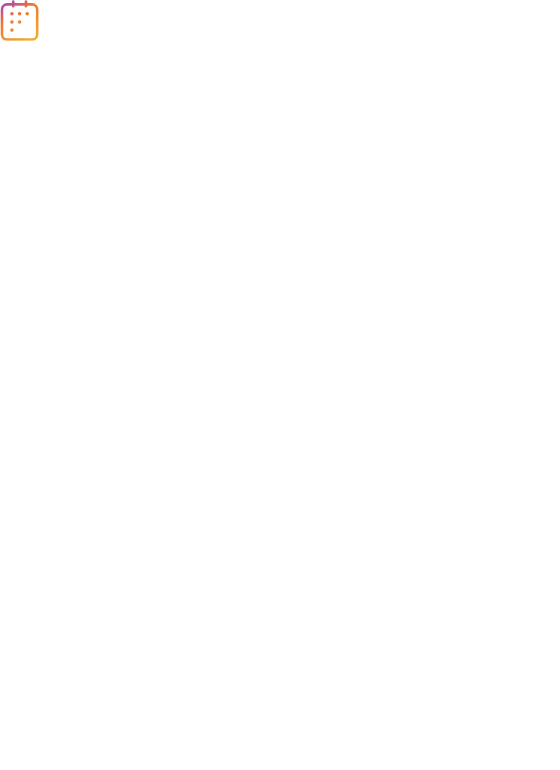scroll, scrollTop: 0, scrollLeft: 0, axis: both 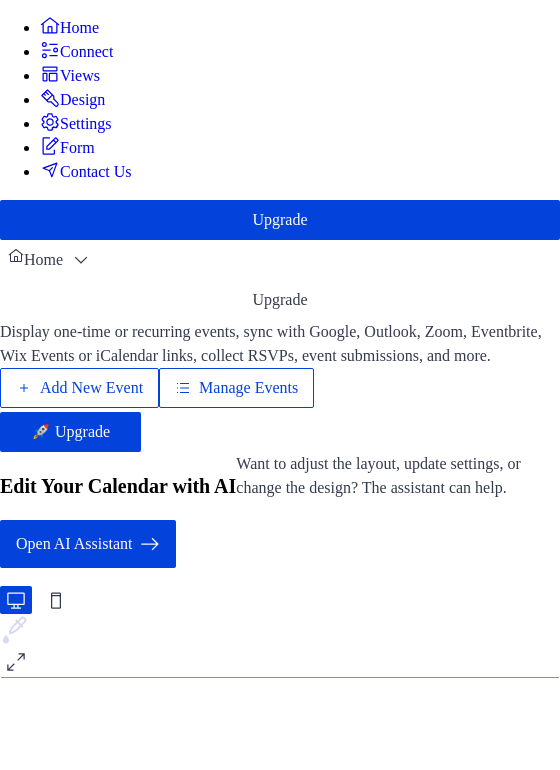 click on "Manage Events" at bounding box center [248, 388] 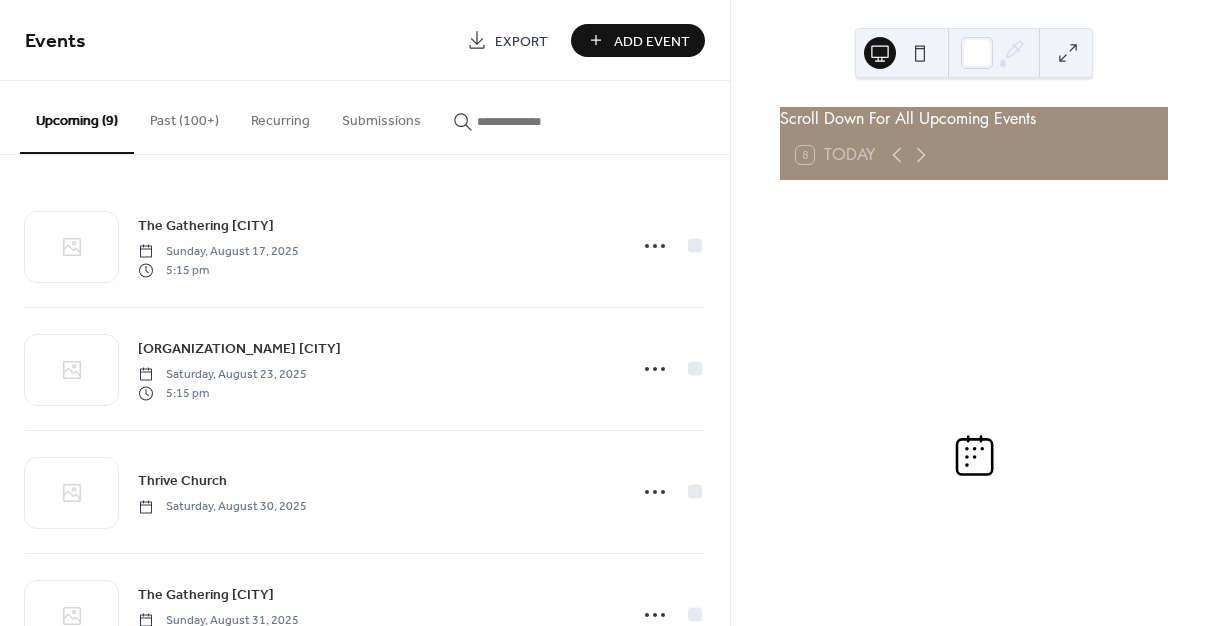 scroll, scrollTop: 0, scrollLeft: 0, axis: both 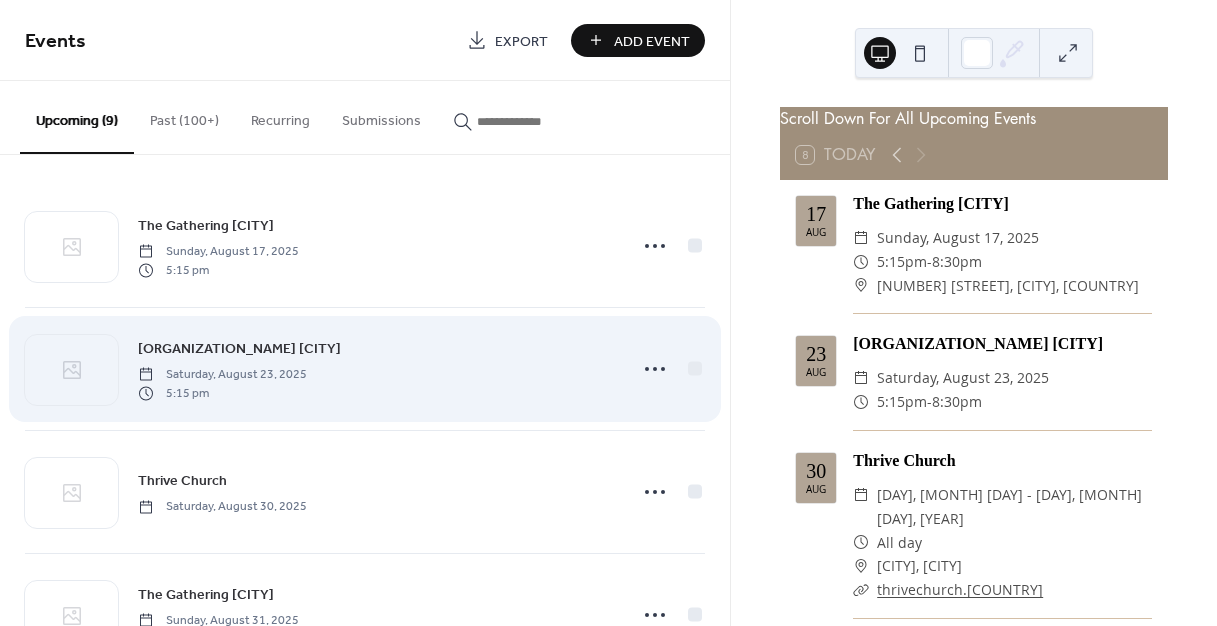 click on "[ORGANIZATION_NAME] [CITY] [DAY], [MONTH] [DAY], [YEAR] [TIME]" at bounding box center [376, 369] 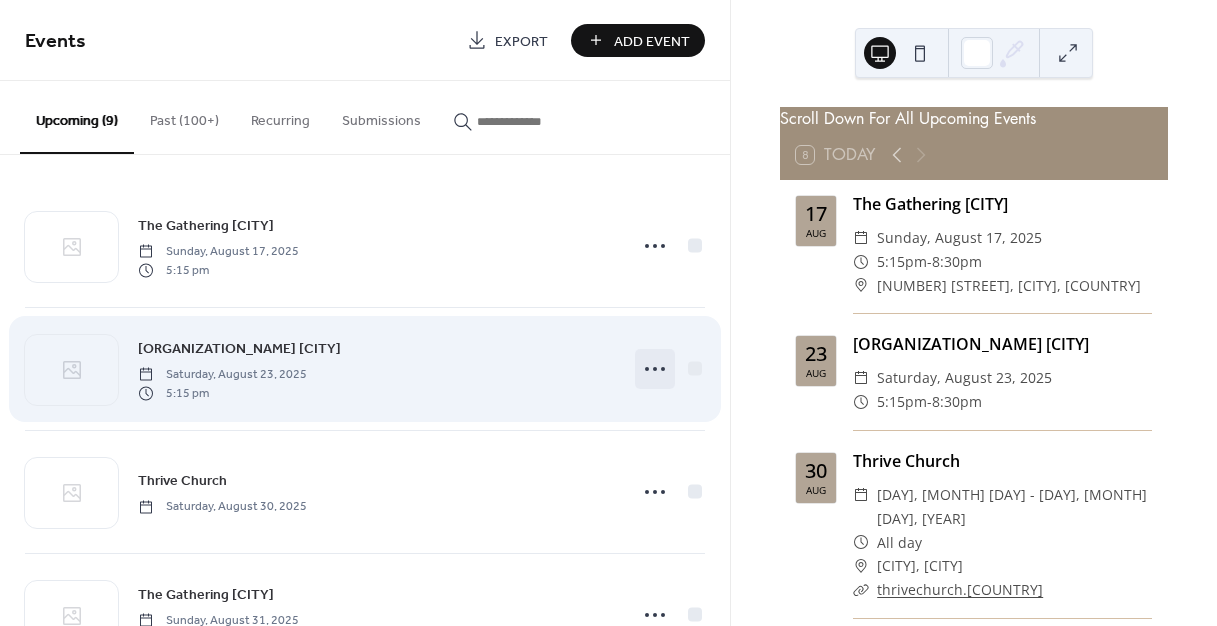 click 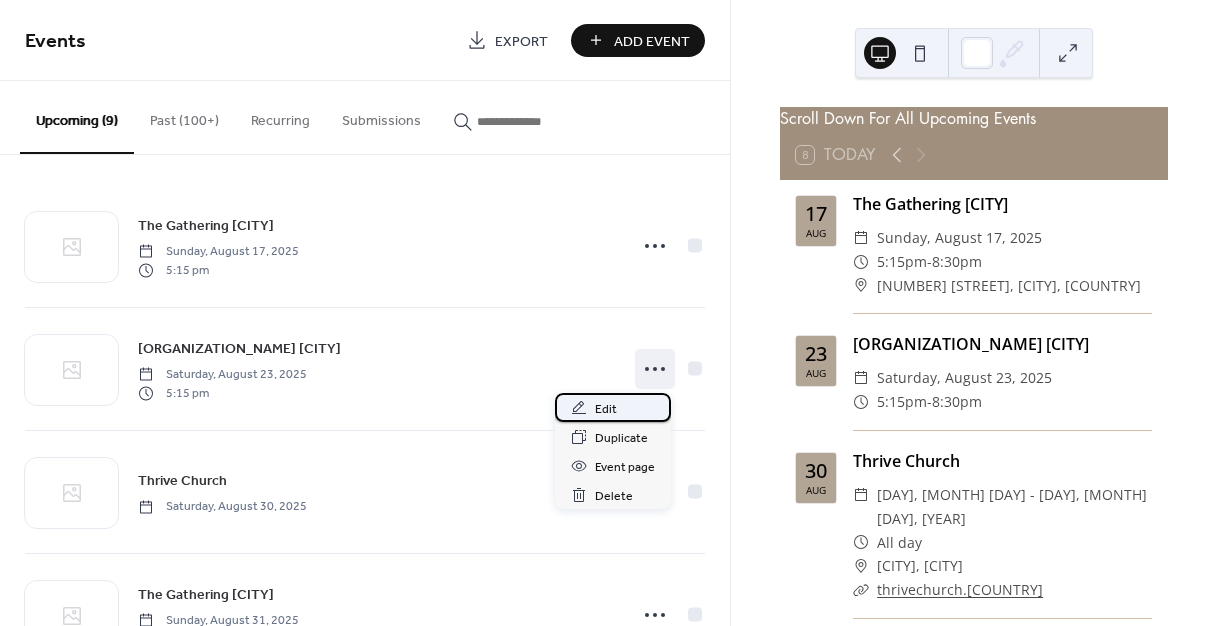 click on "Edit" at bounding box center [606, 409] 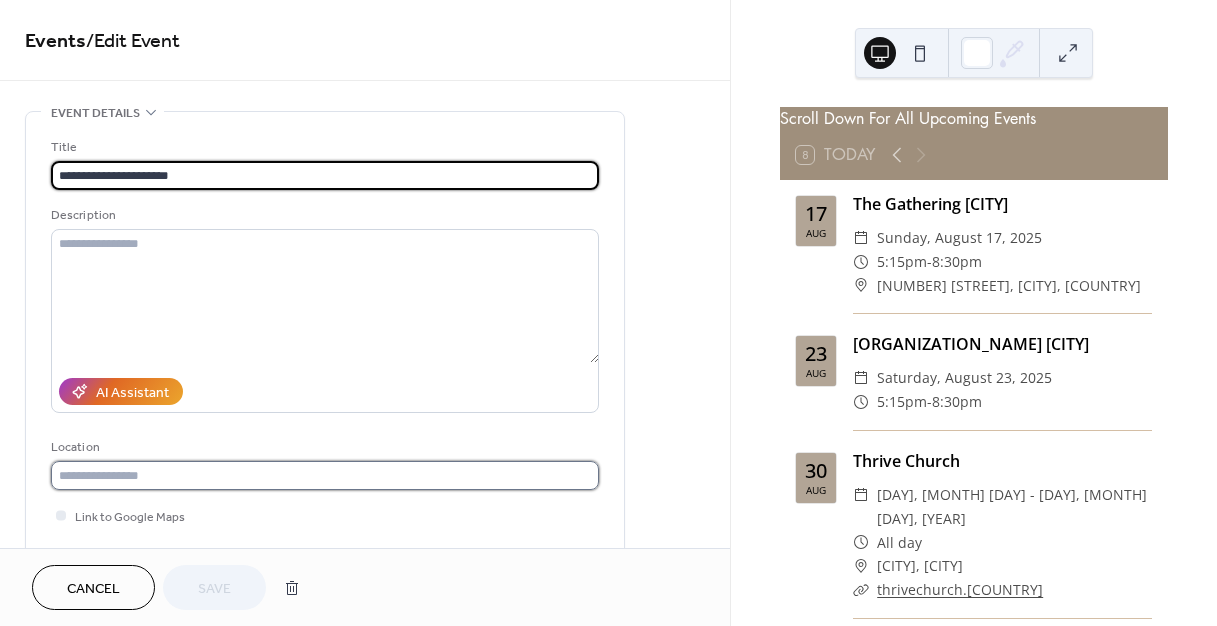 click at bounding box center [325, 475] 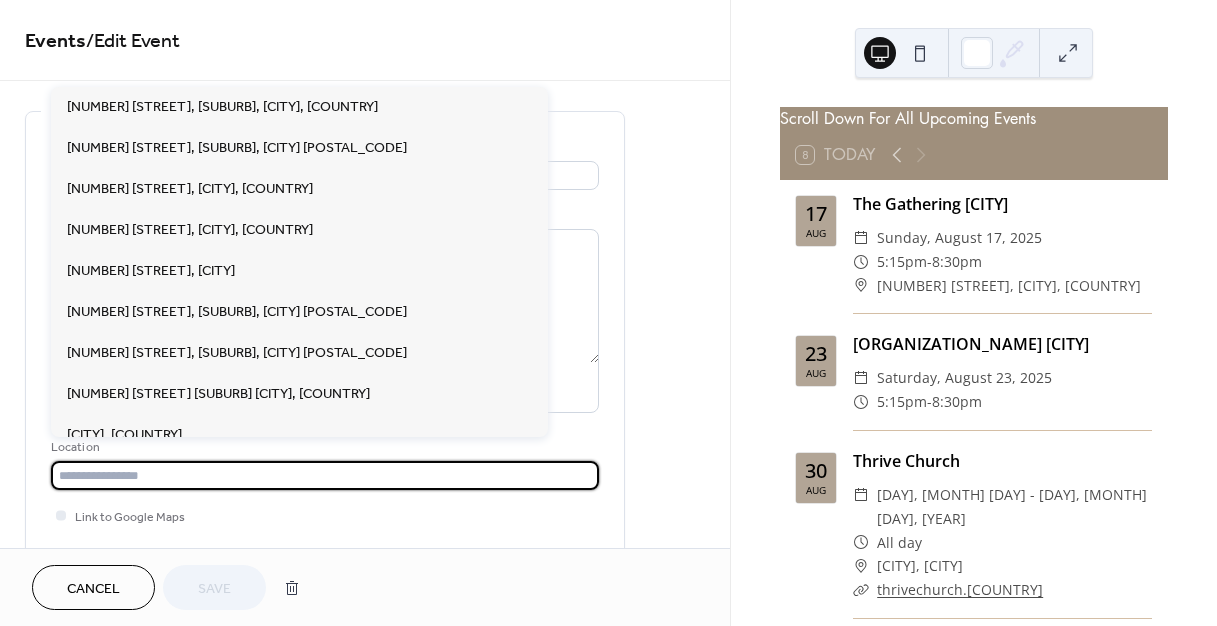 paste on "**********" 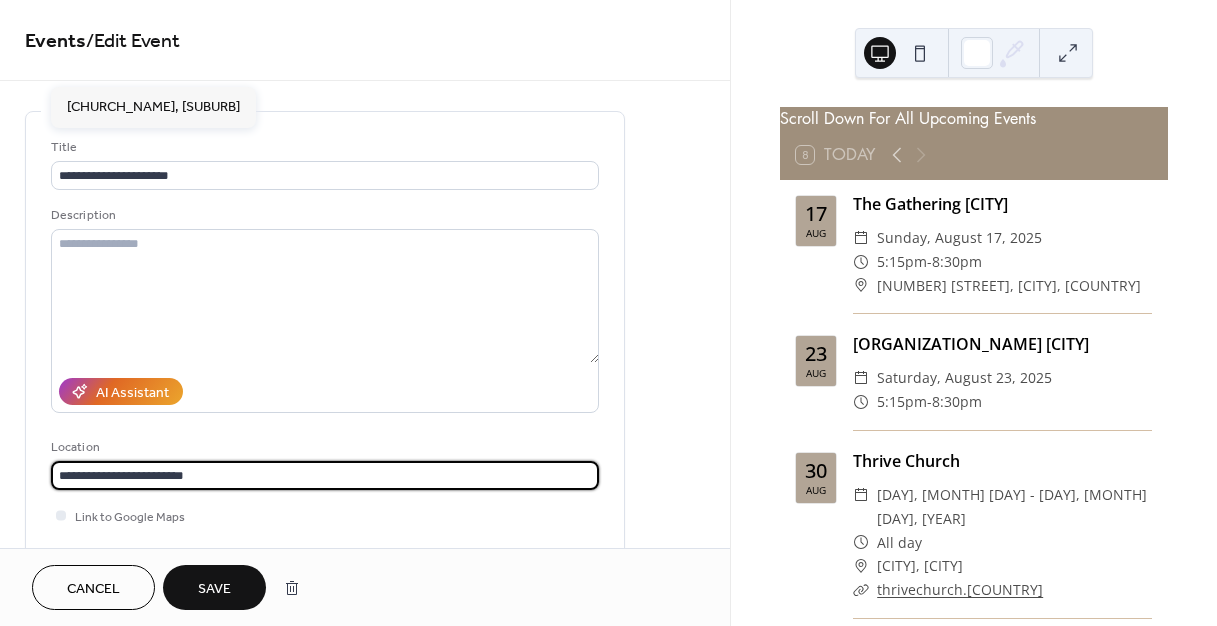 type on "**********" 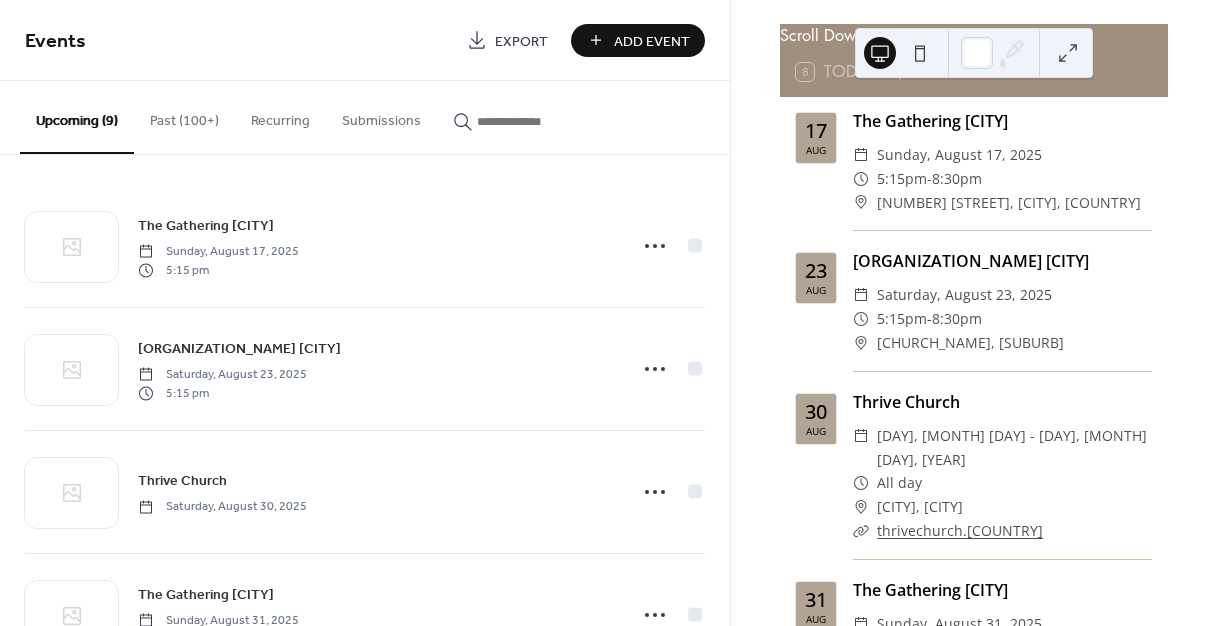 scroll, scrollTop: 0, scrollLeft: 0, axis: both 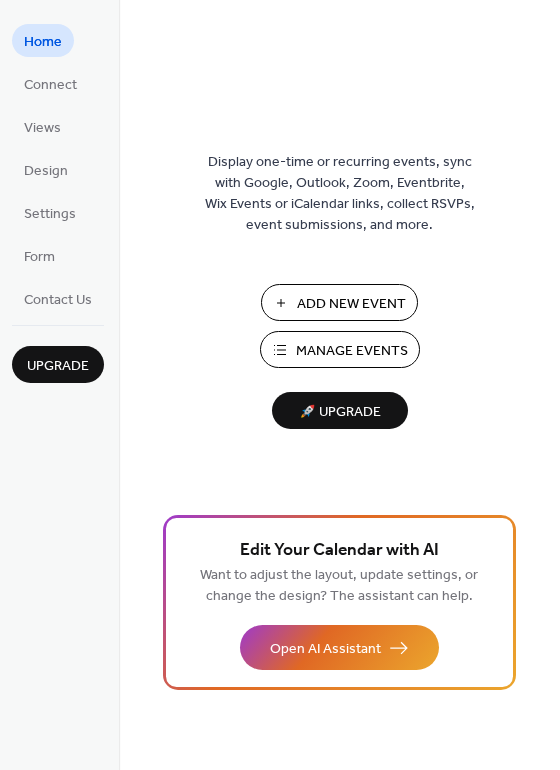 click on "Manage Events" at bounding box center (352, 351) 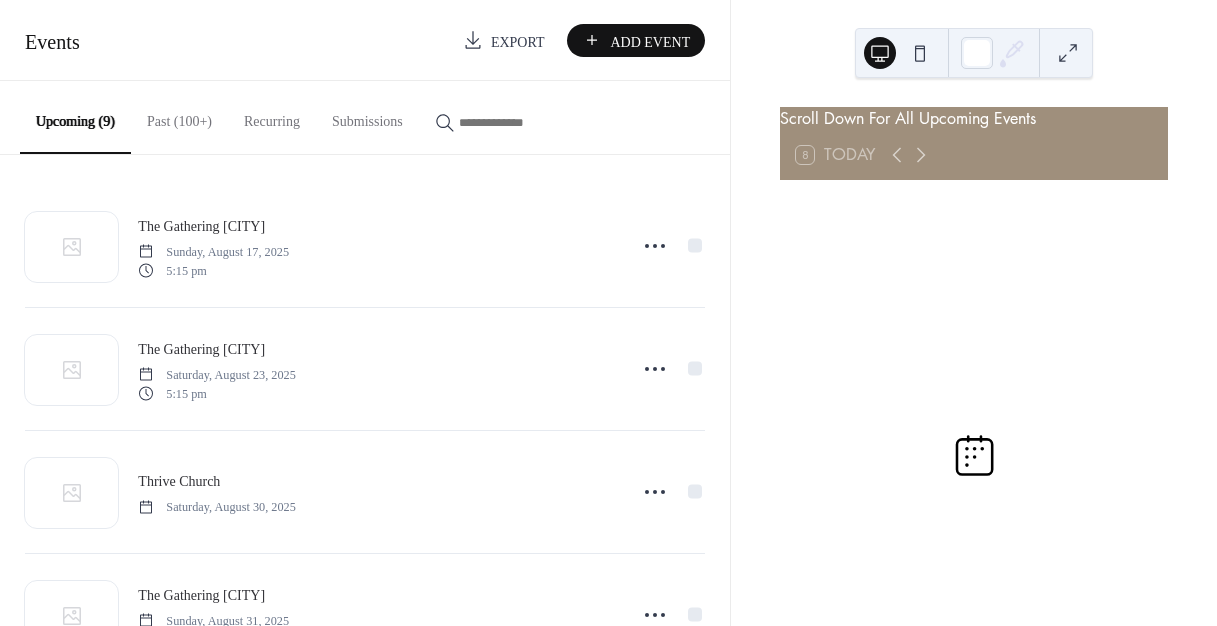 scroll, scrollTop: 0, scrollLeft: 0, axis: both 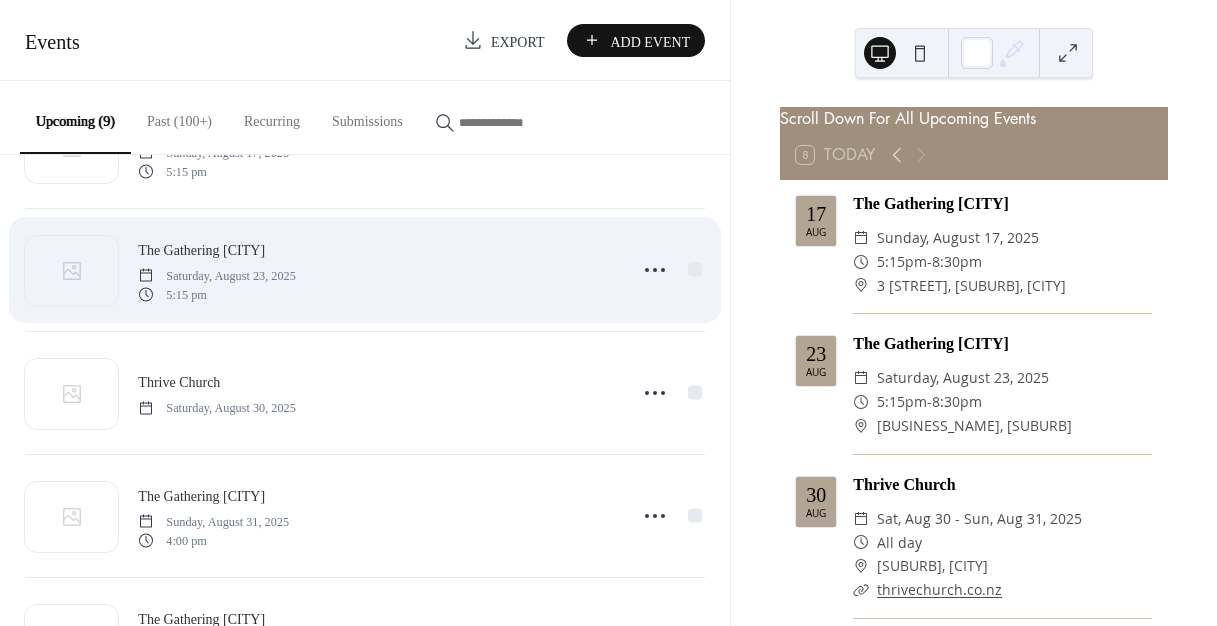 click on "The Gathering [CITY] Saturday, August 23, 2025 5:15 pm" at bounding box center [376, 270] 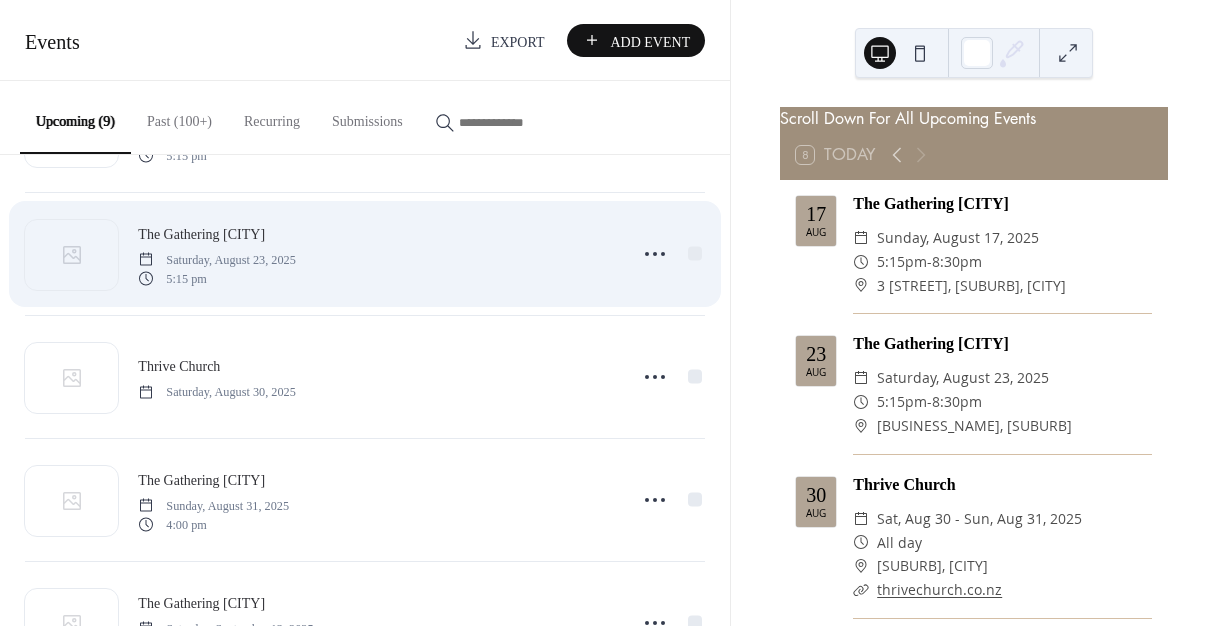 scroll, scrollTop: 79, scrollLeft: 0, axis: vertical 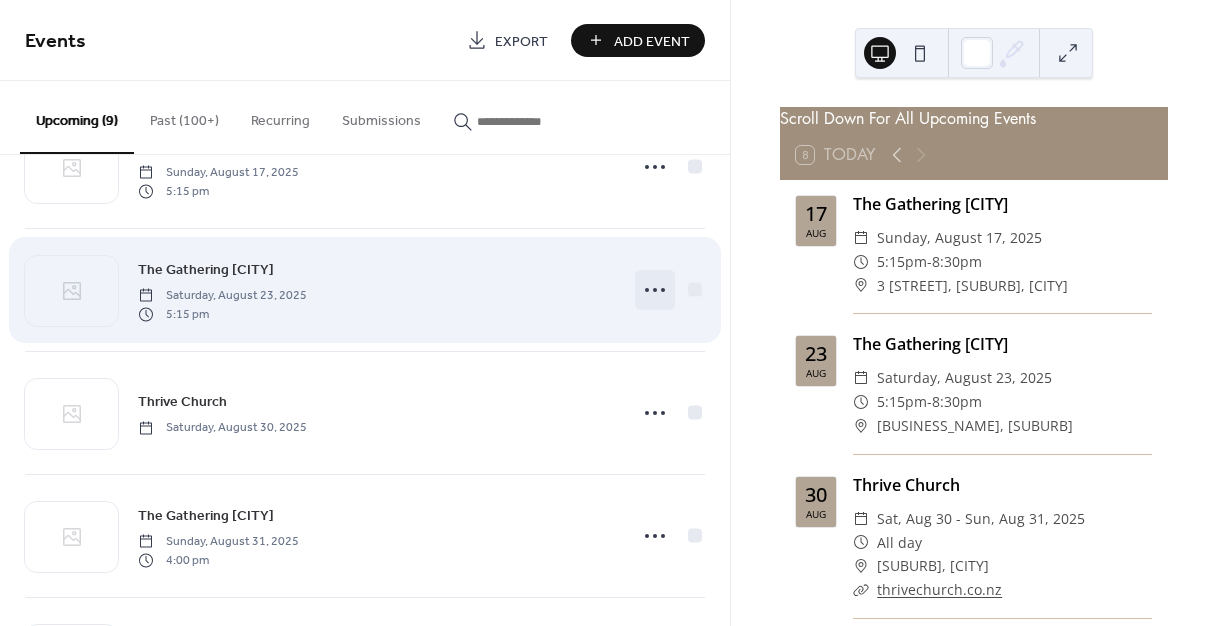 click 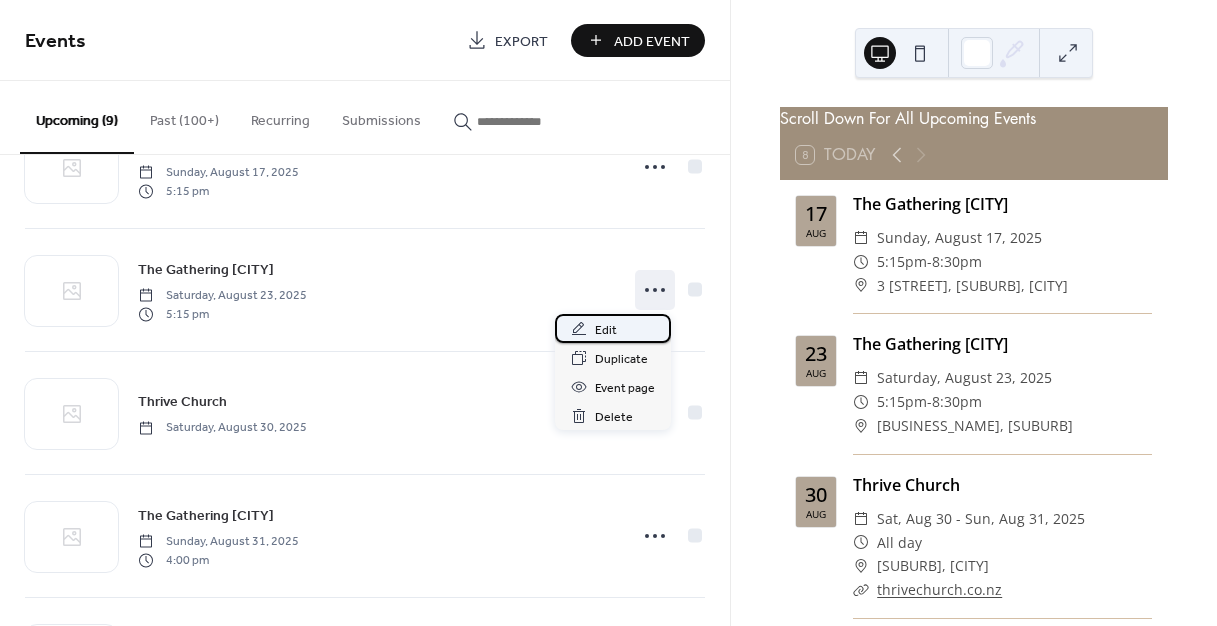 click on "Edit" at bounding box center [613, 328] 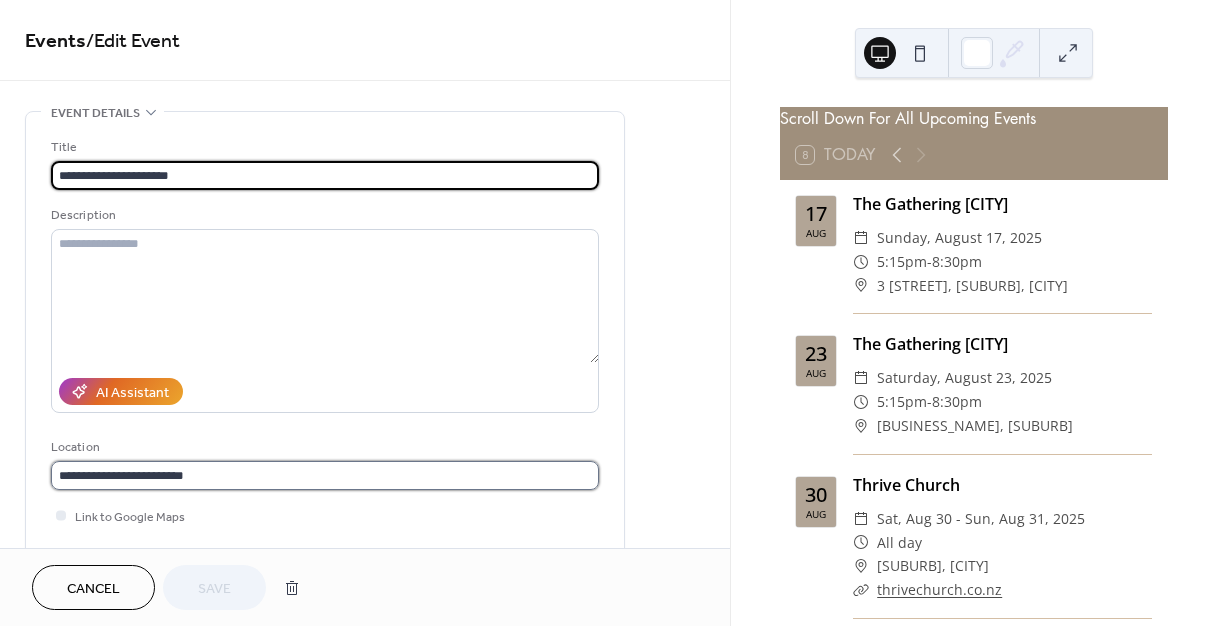 click on "**********" at bounding box center [325, 475] 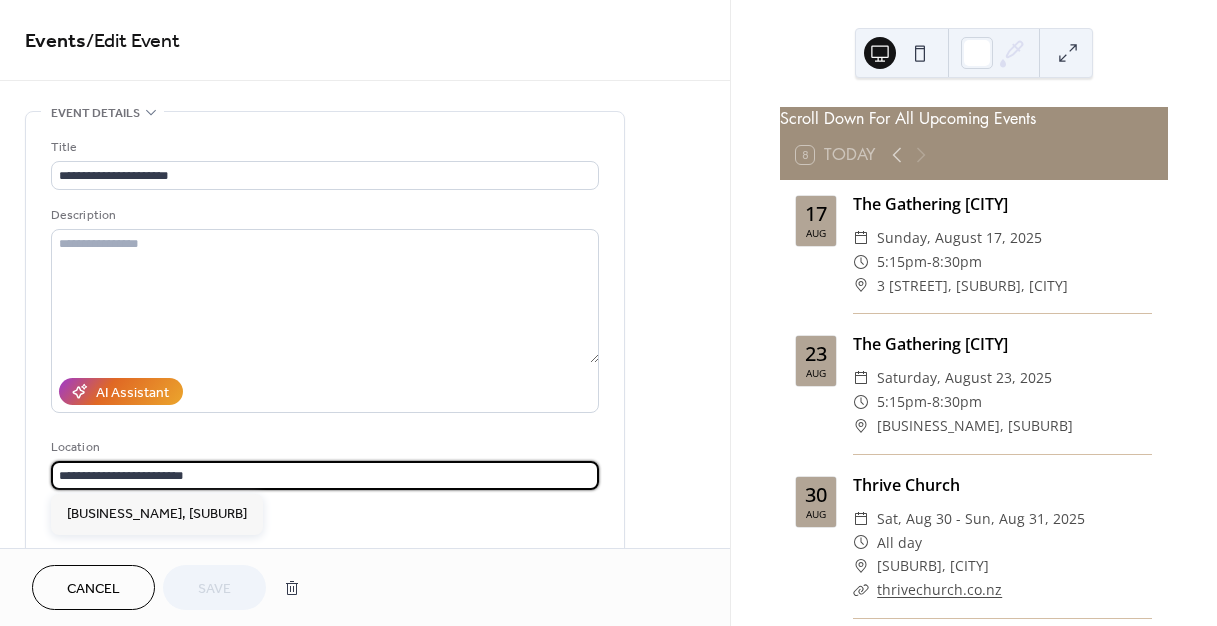 paste on "**********" 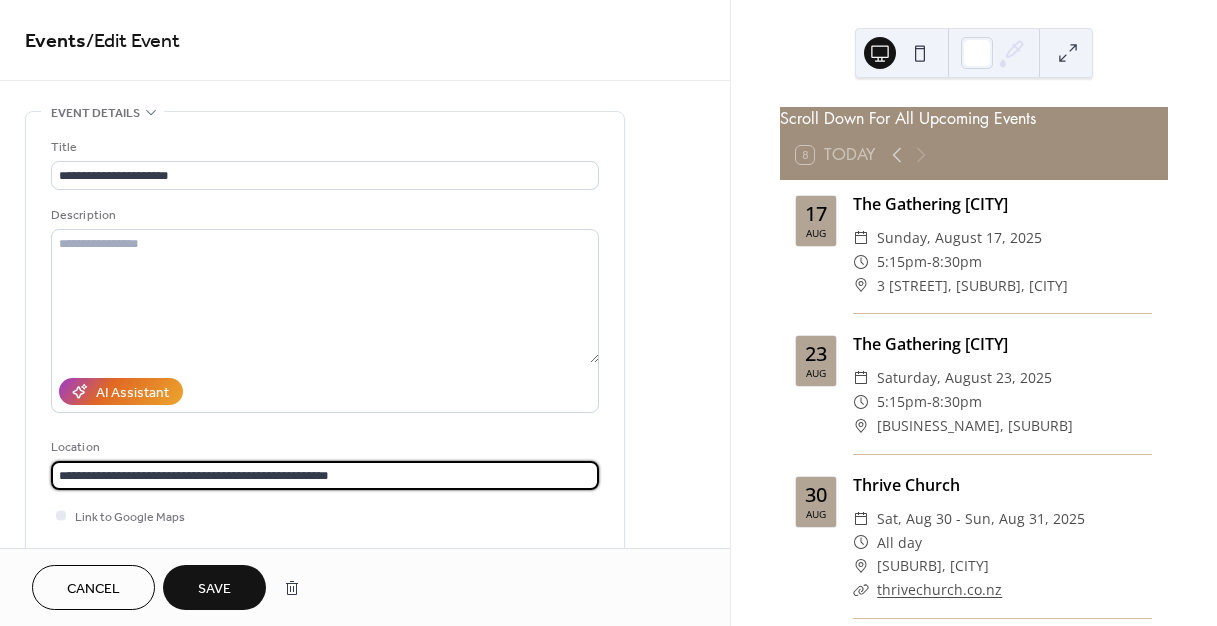 scroll, scrollTop: 0, scrollLeft: 0, axis: both 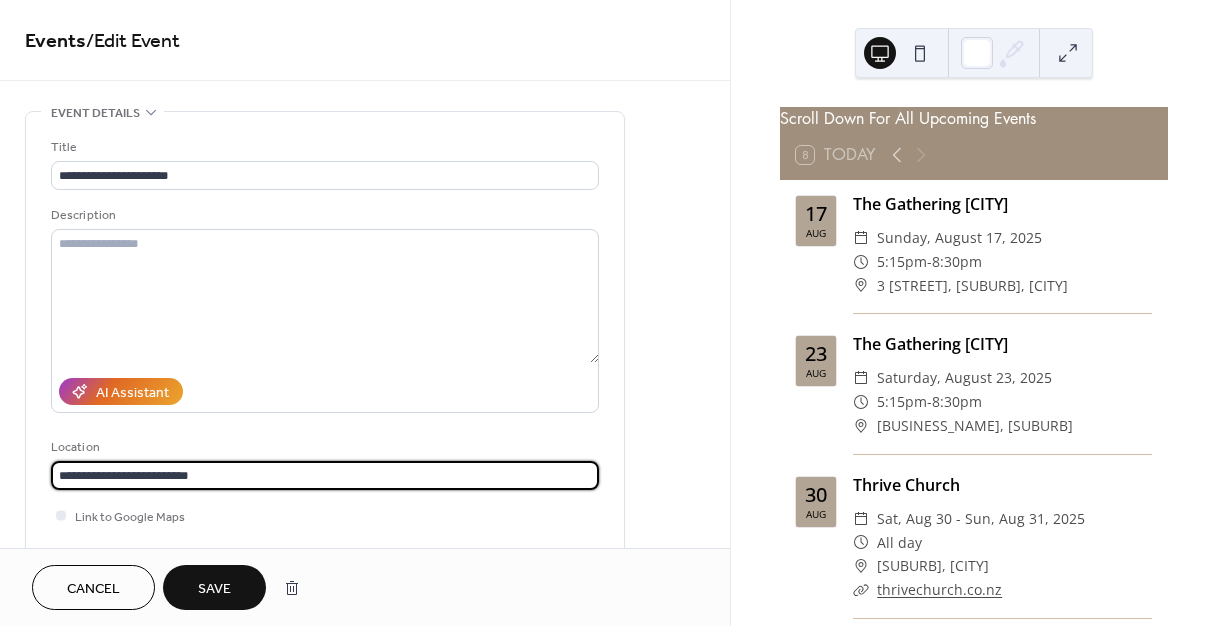 click on "**********" at bounding box center (325, 475) 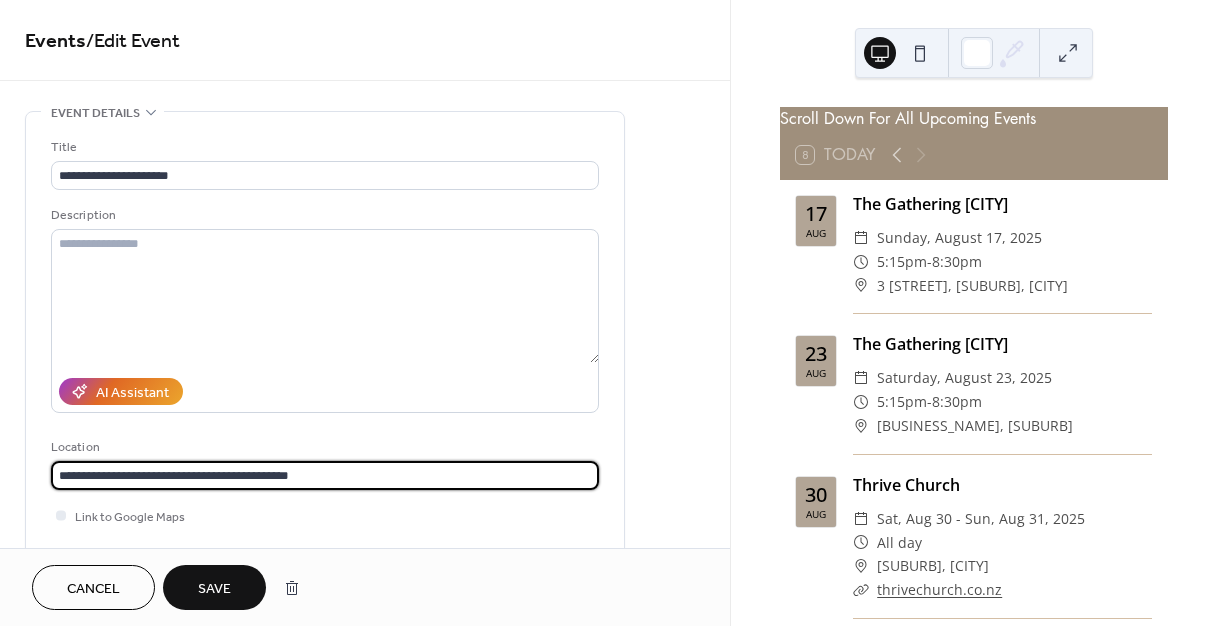 type on "**********" 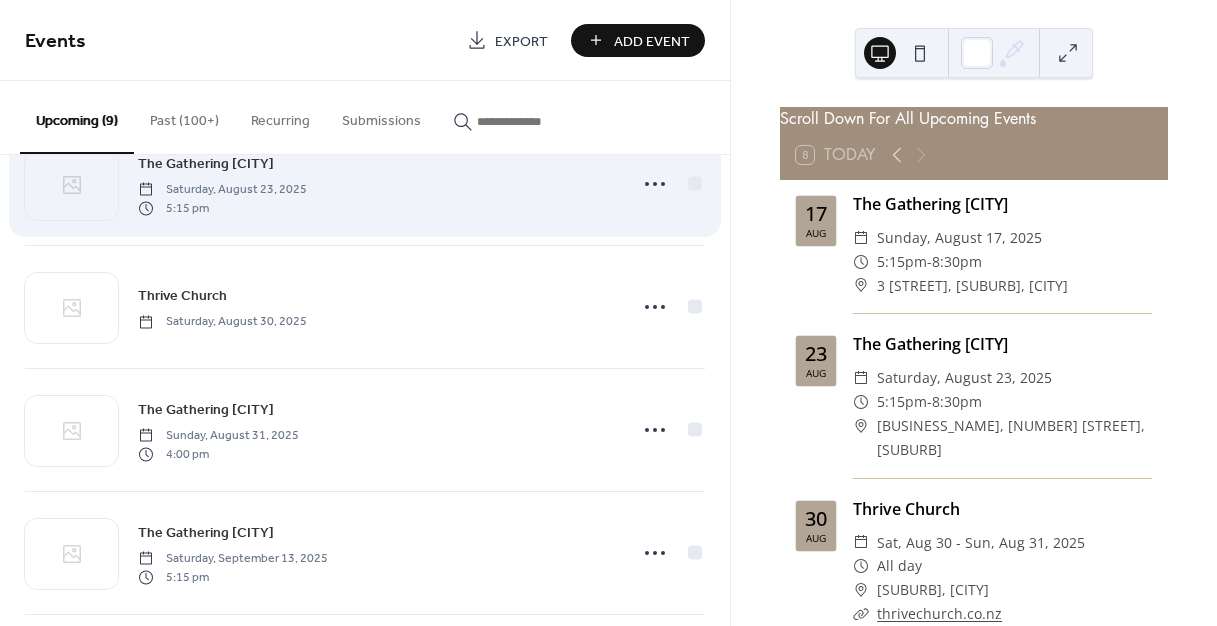 scroll, scrollTop: 348, scrollLeft: 0, axis: vertical 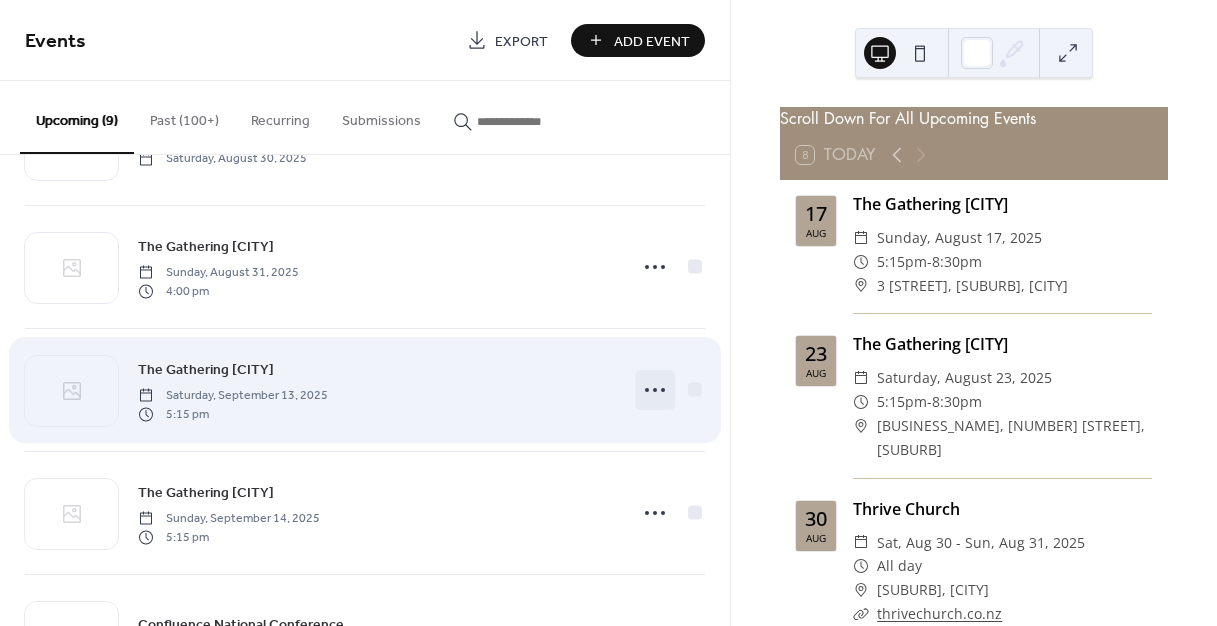 click 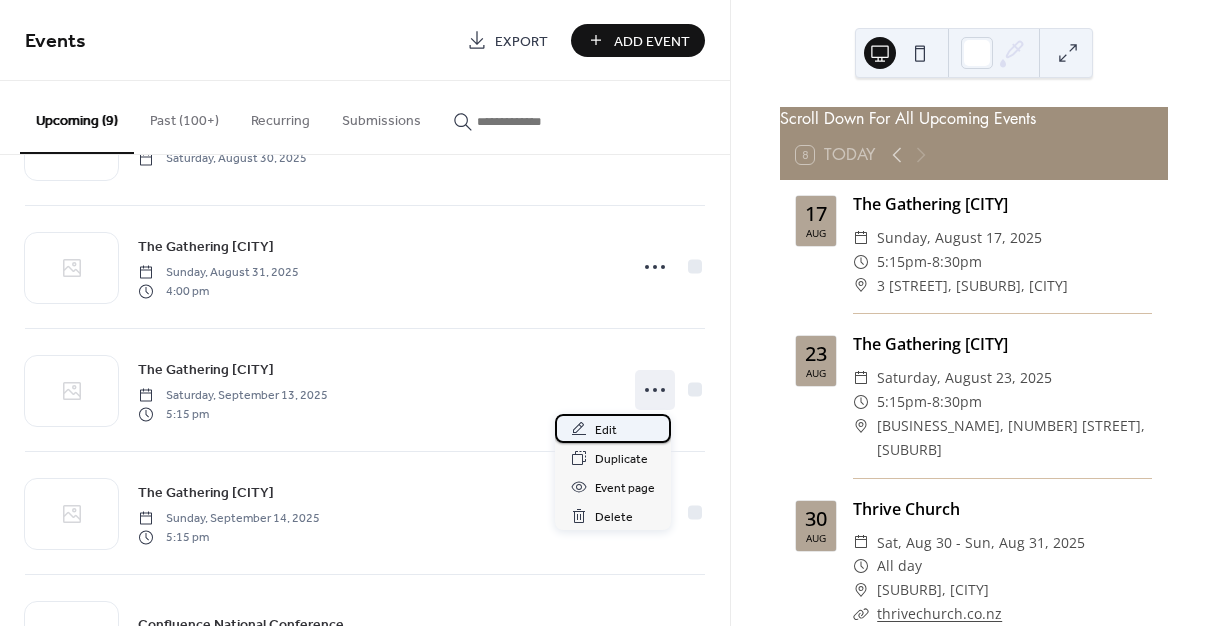 click on "Edit" at bounding box center [606, 430] 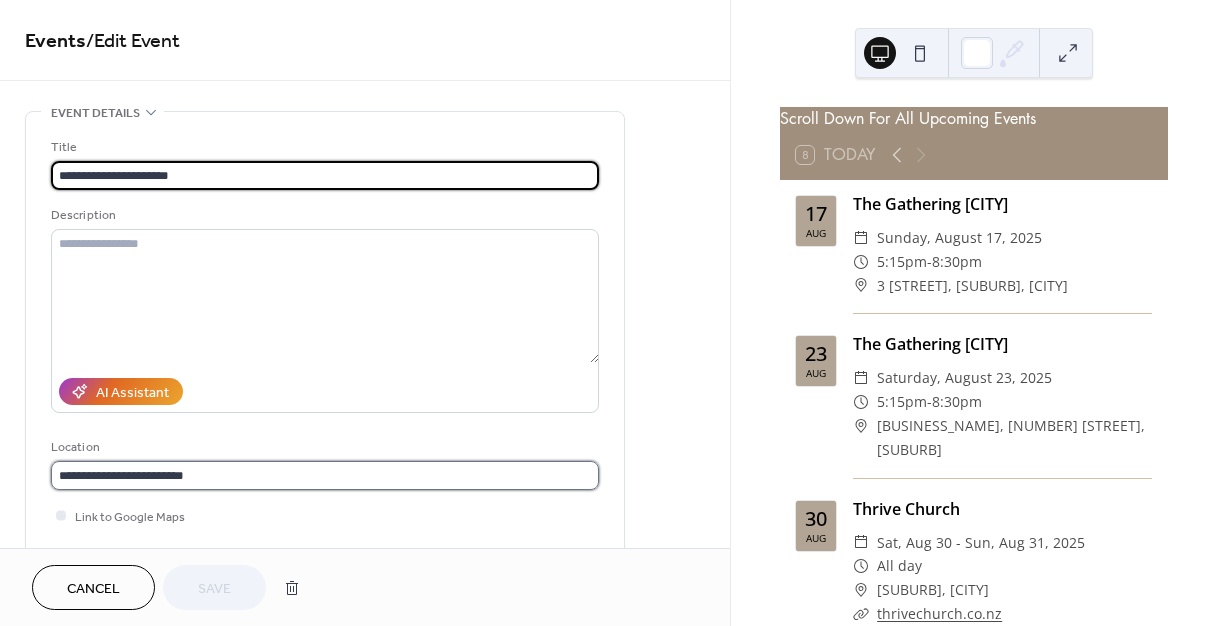 click on "**********" at bounding box center [325, 475] 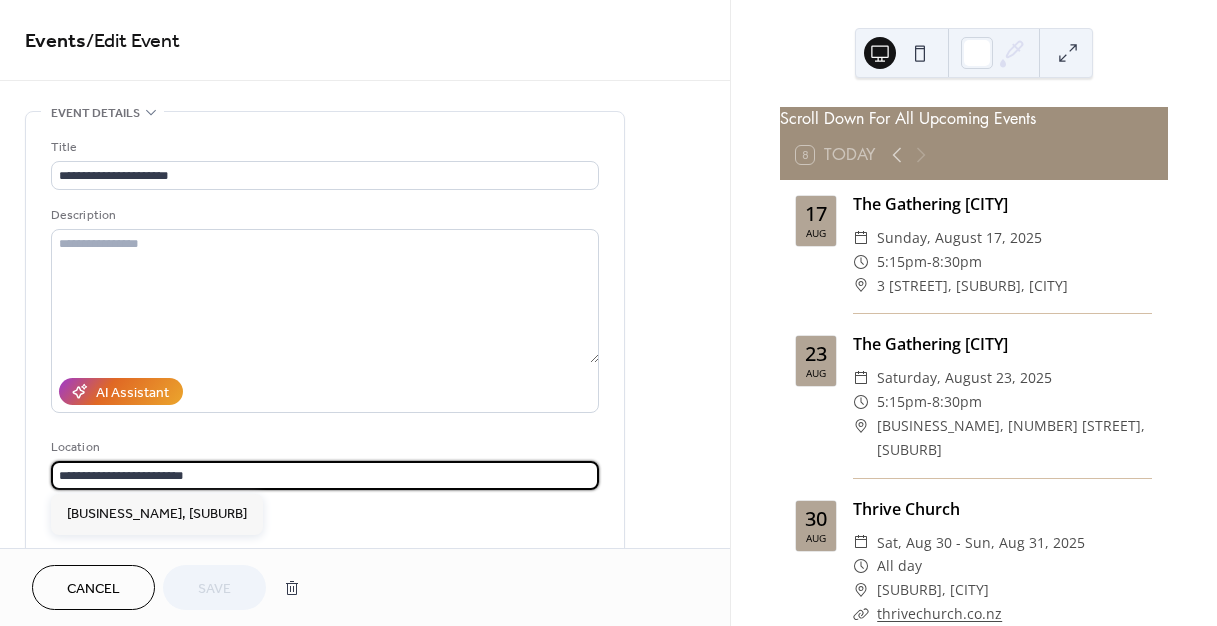 paste on "**********" 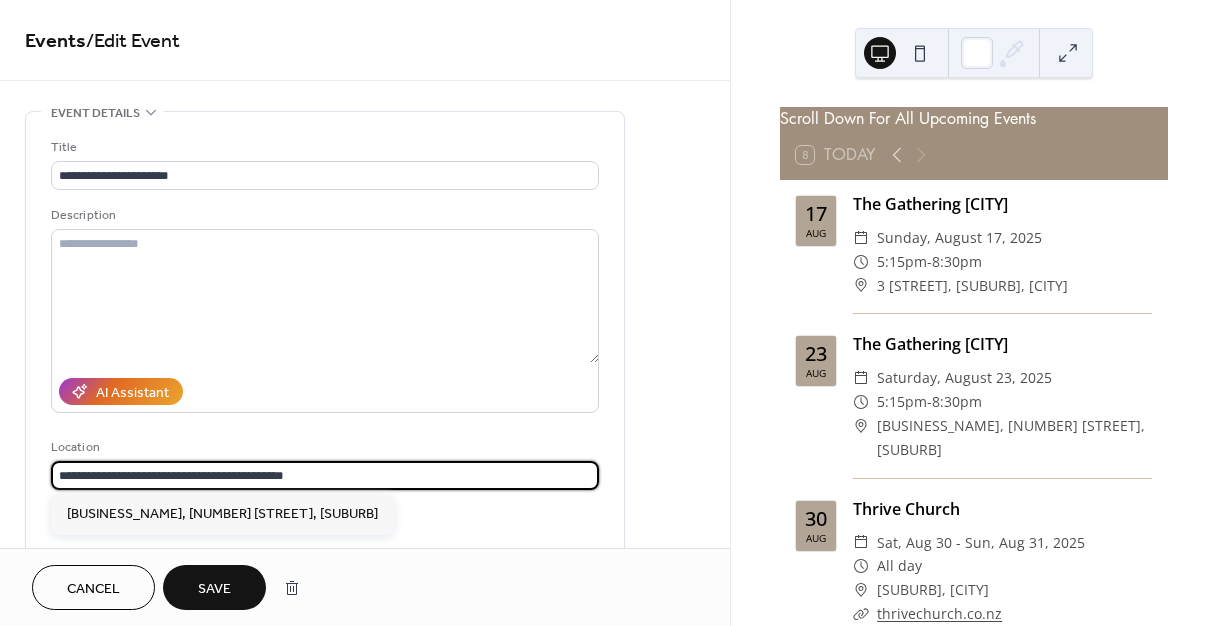 type on "**********" 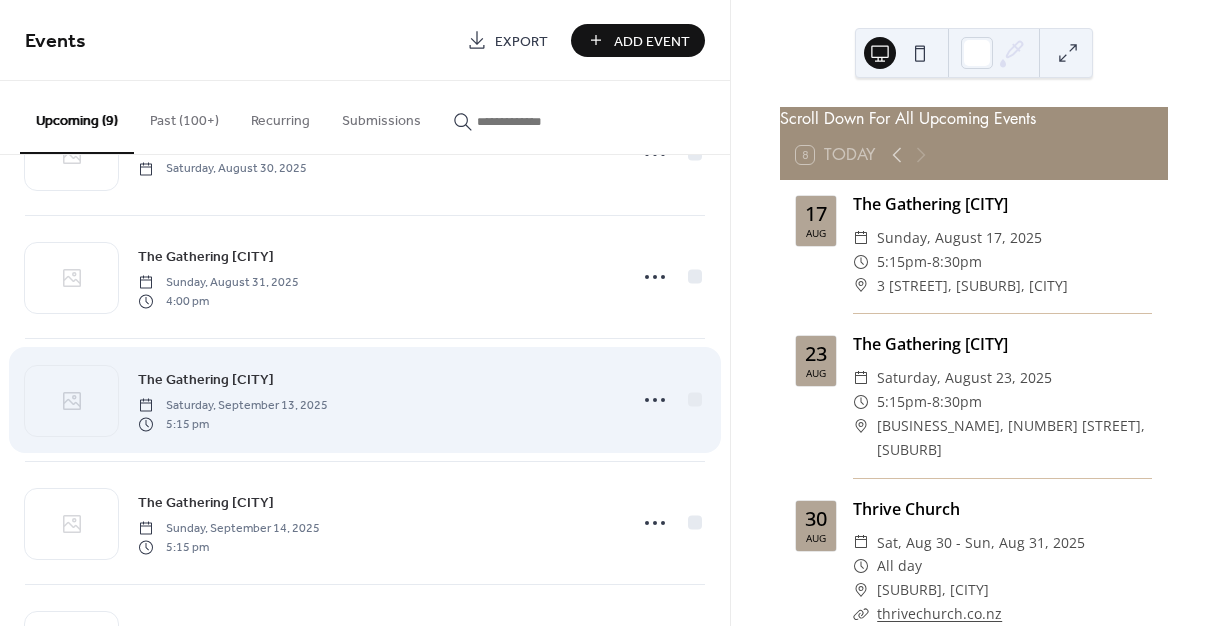 scroll, scrollTop: 340, scrollLeft: 0, axis: vertical 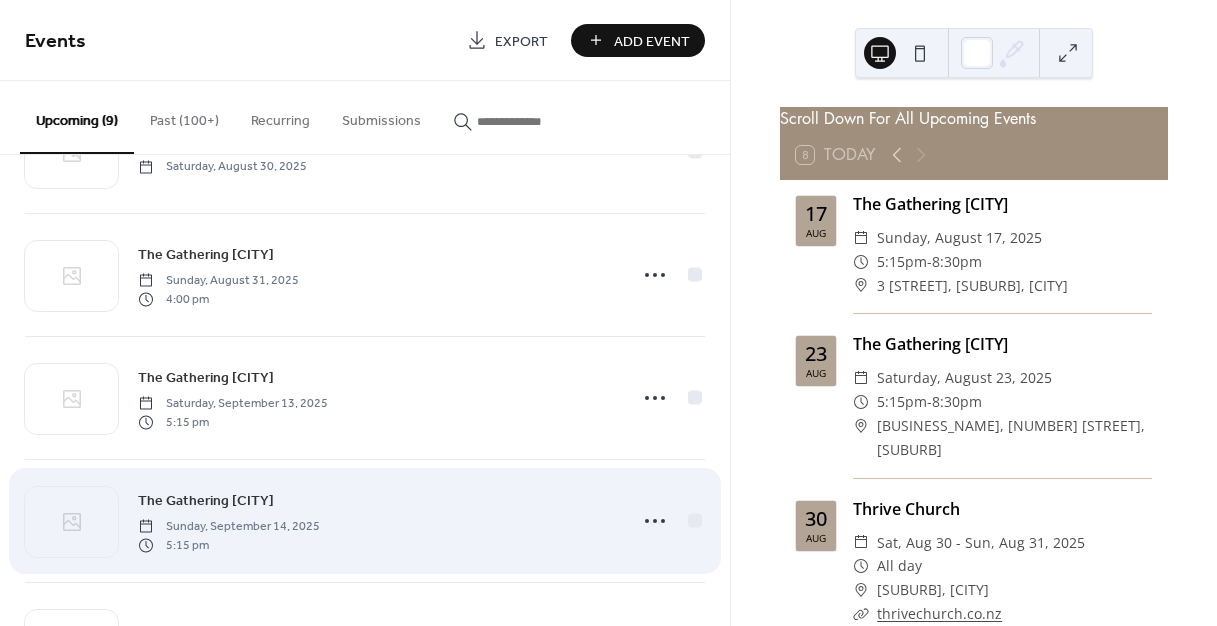 click on "The Gathering [CITY]" at bounding box center [206, 501] 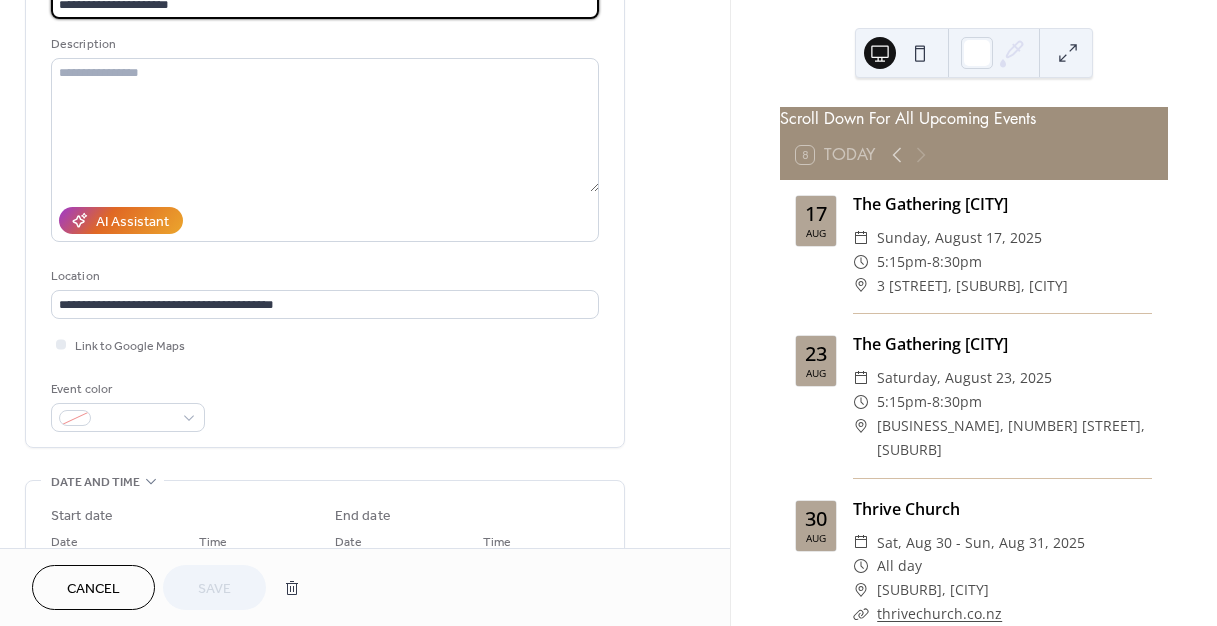 scroll, scrollTop: 246, scrollLeft: 0, axis: vertical 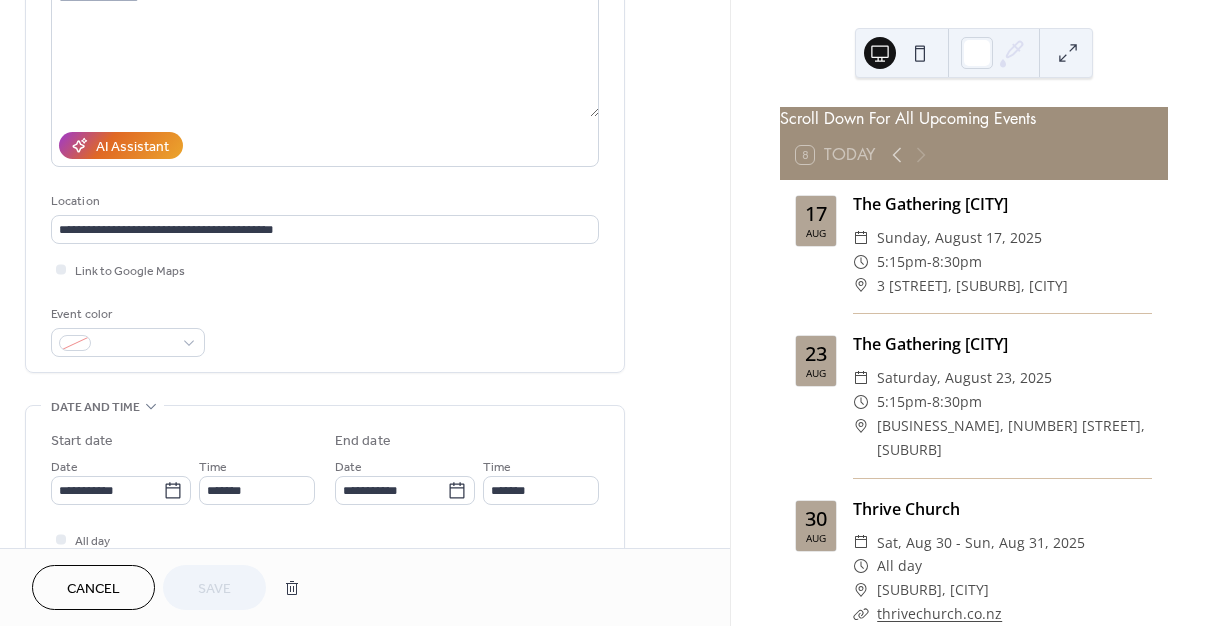 click on "Cancel" at bounding box center (93, 589) 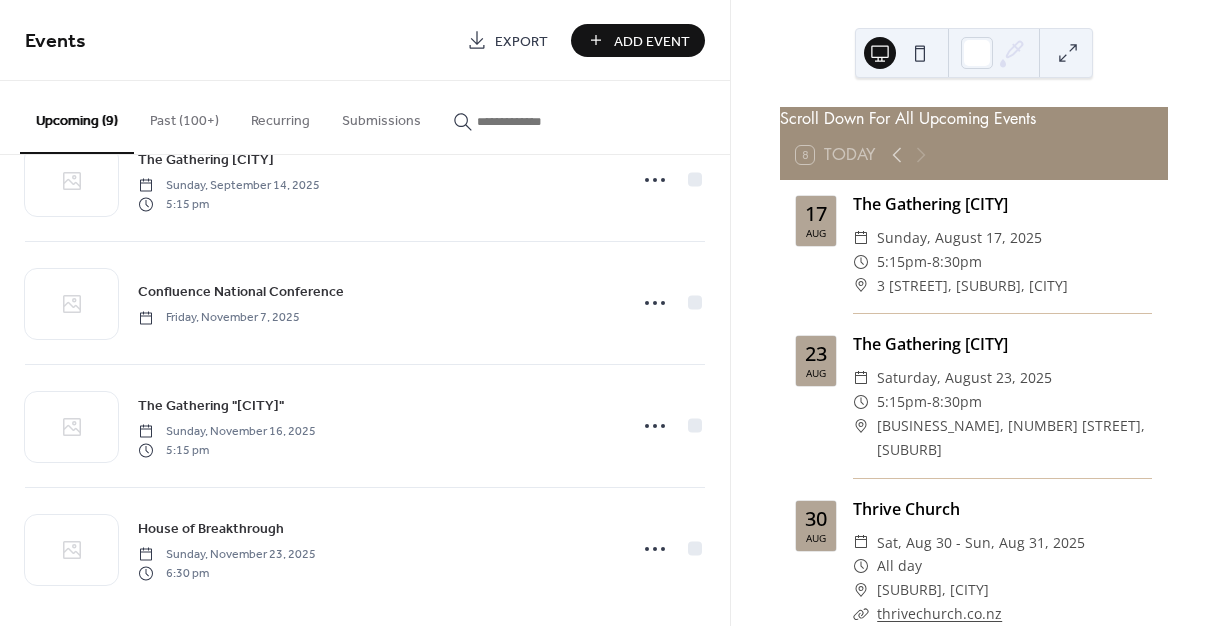 scroll, scrollTop: 695, scrollLeft: 0, axis: vertical 